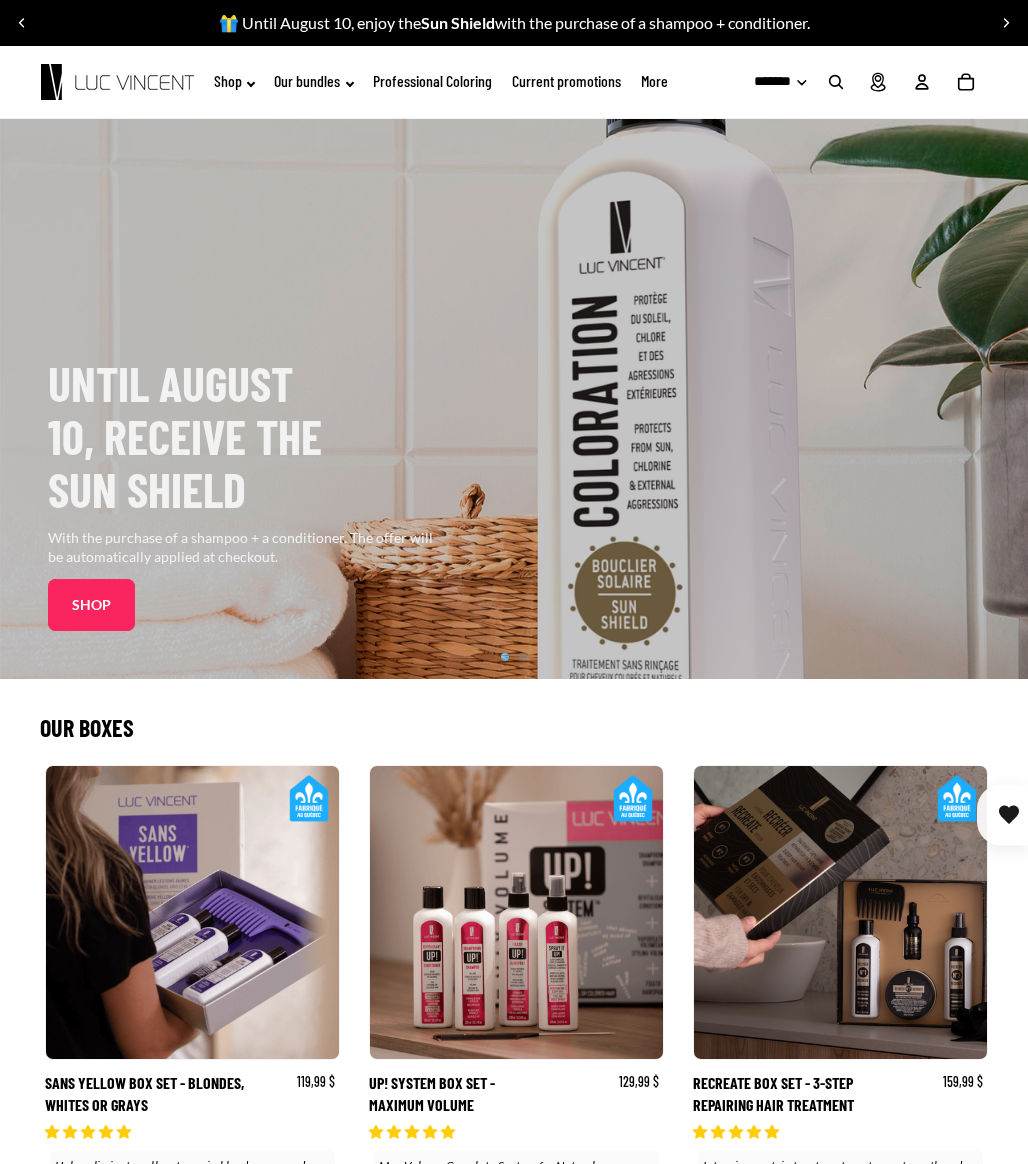 scroll, scrollTop: 0, scrollLeft: 0, axis: both 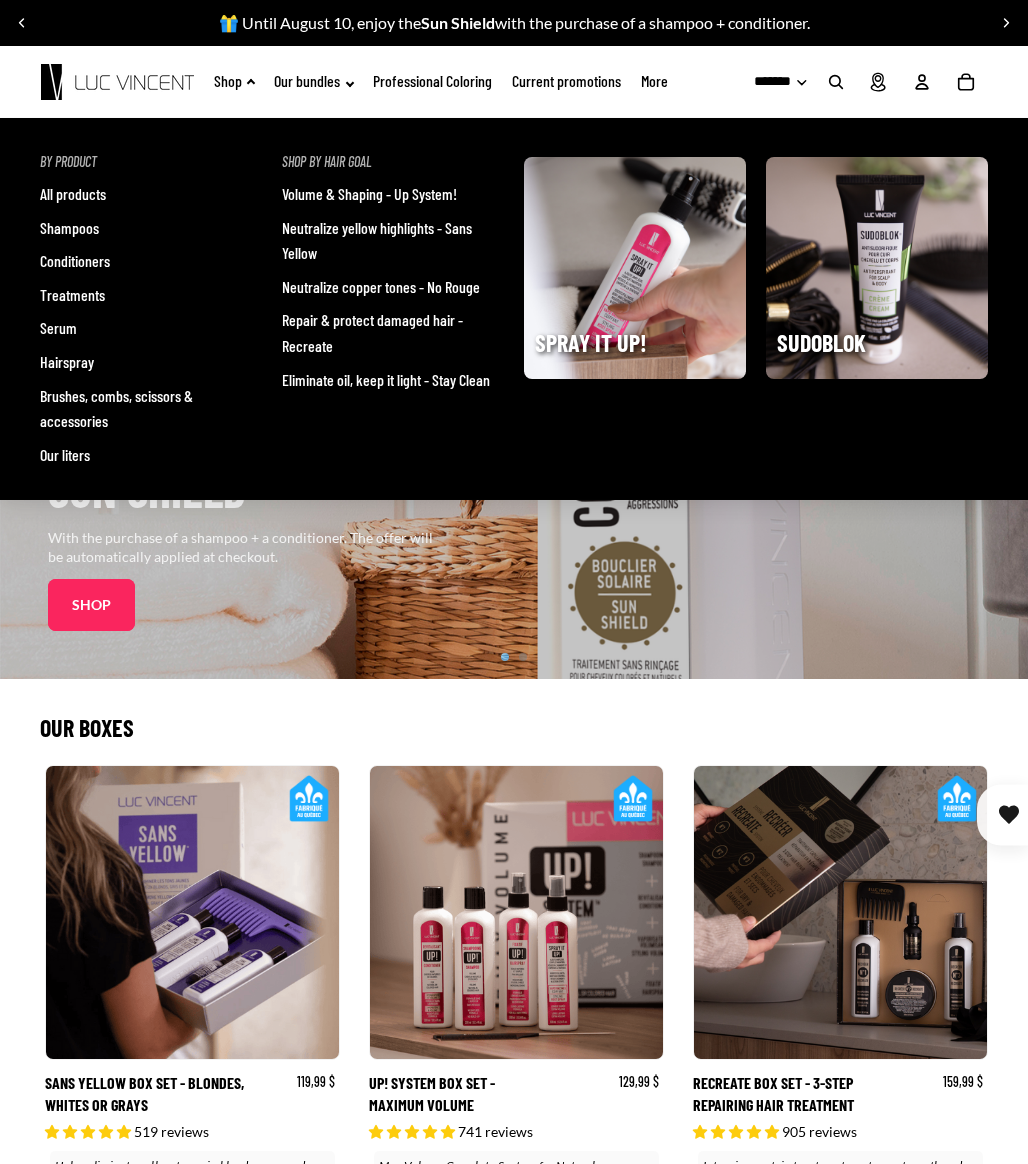 click at bounding box center [635, 268] 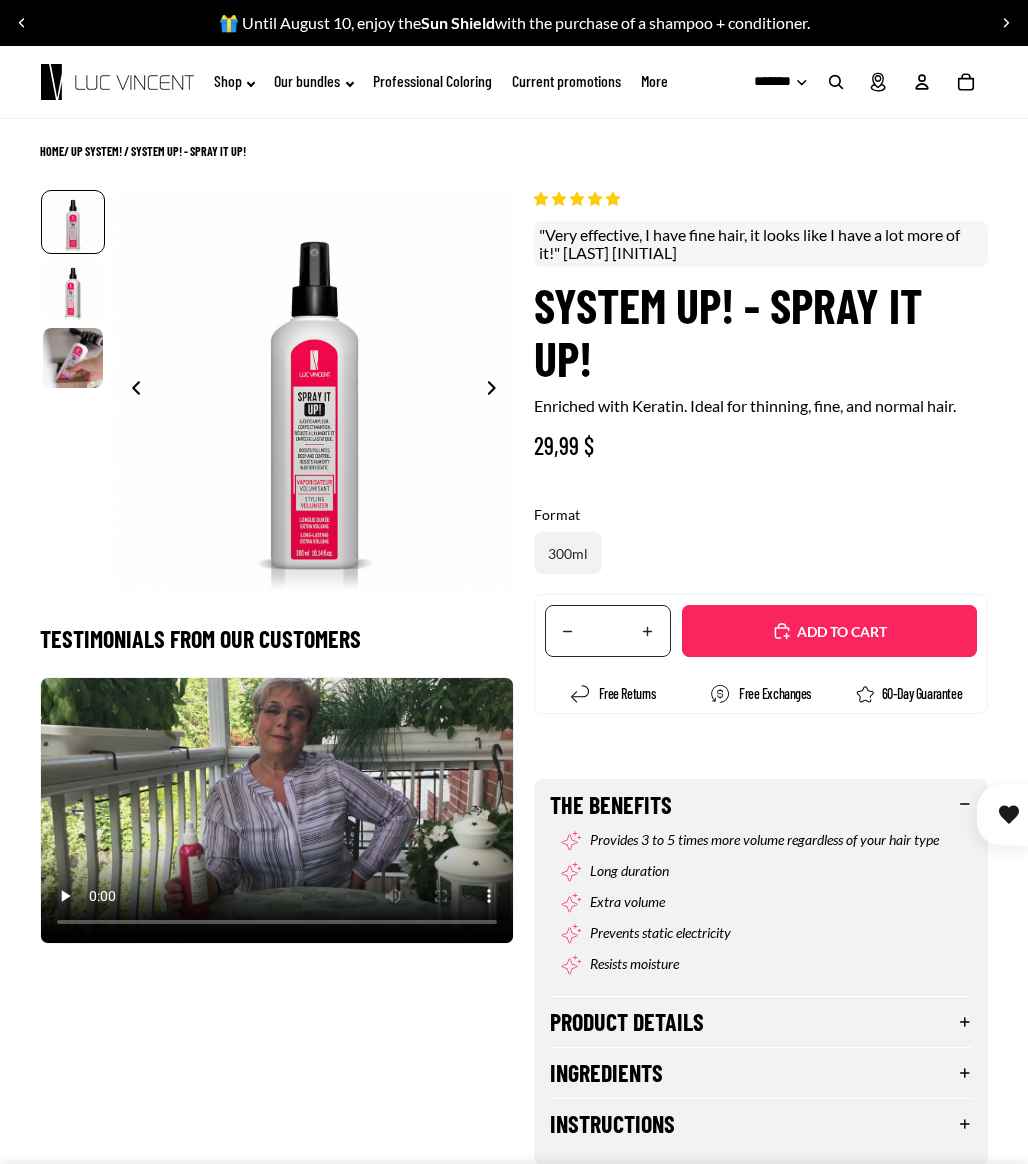 scroll, scrollTop: 0, scrollLeft: 0, axis: both 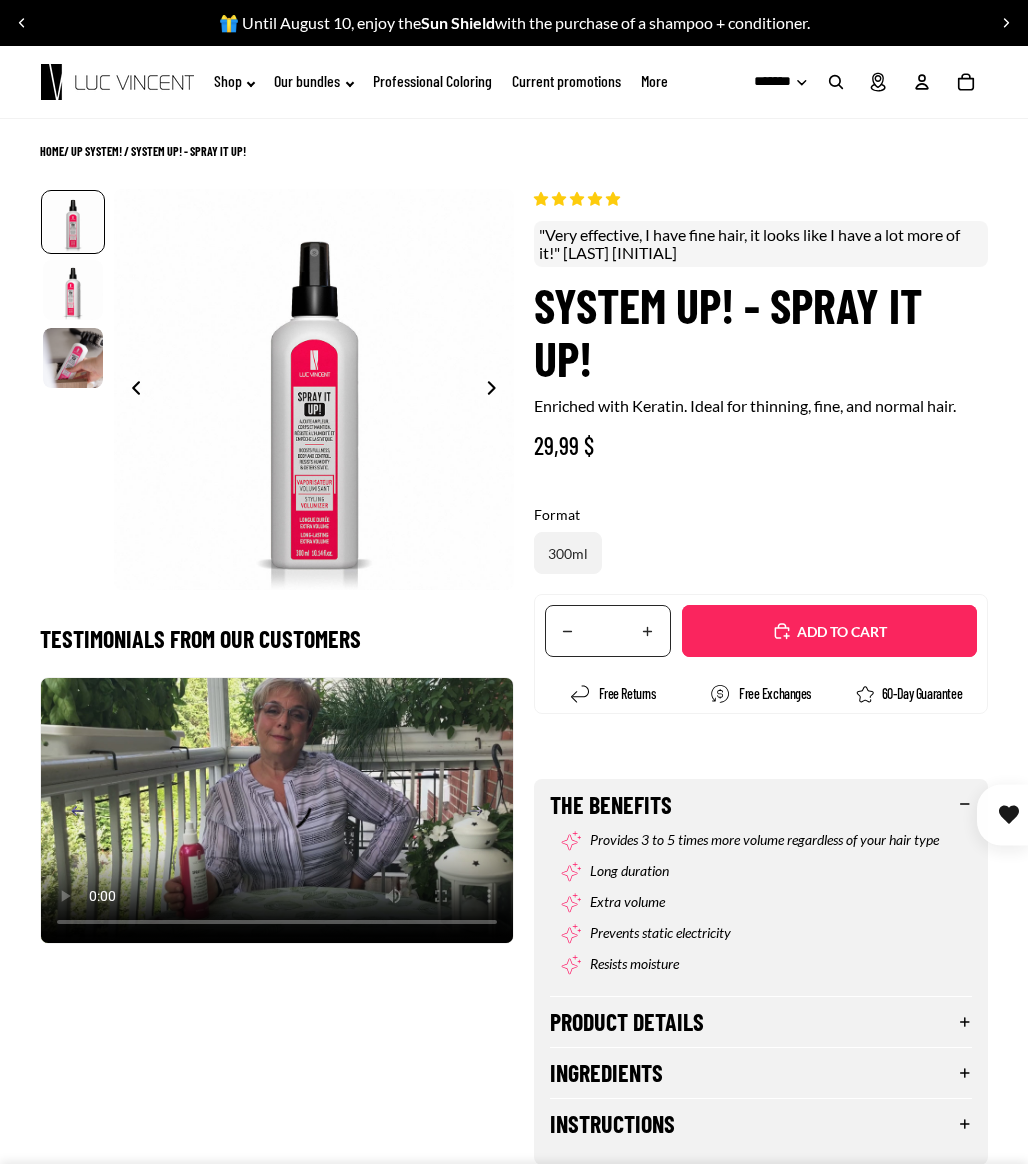 select on "**********" 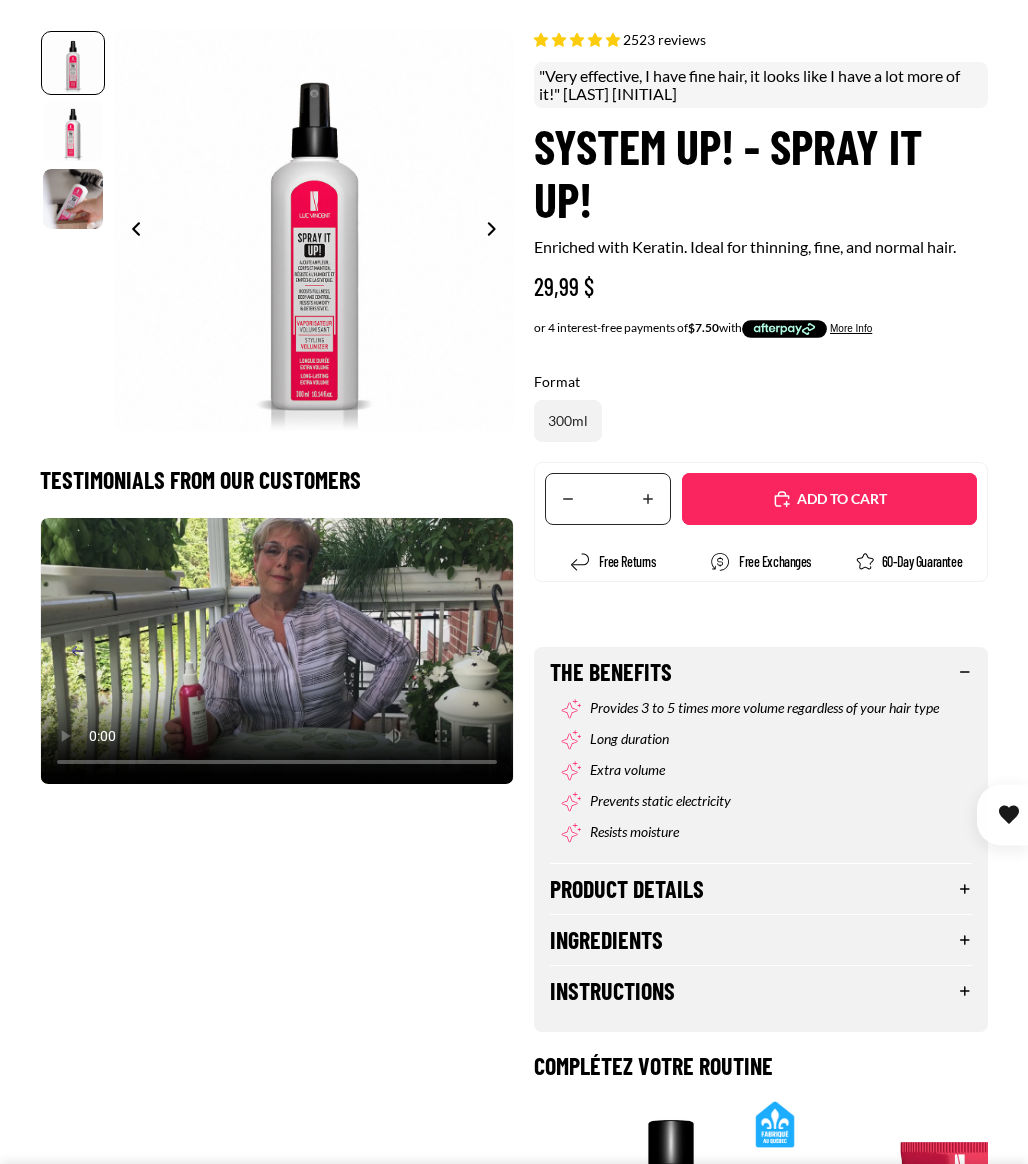 scroll, scrollTop: 558, scrollLeft: 0, axis: vertical 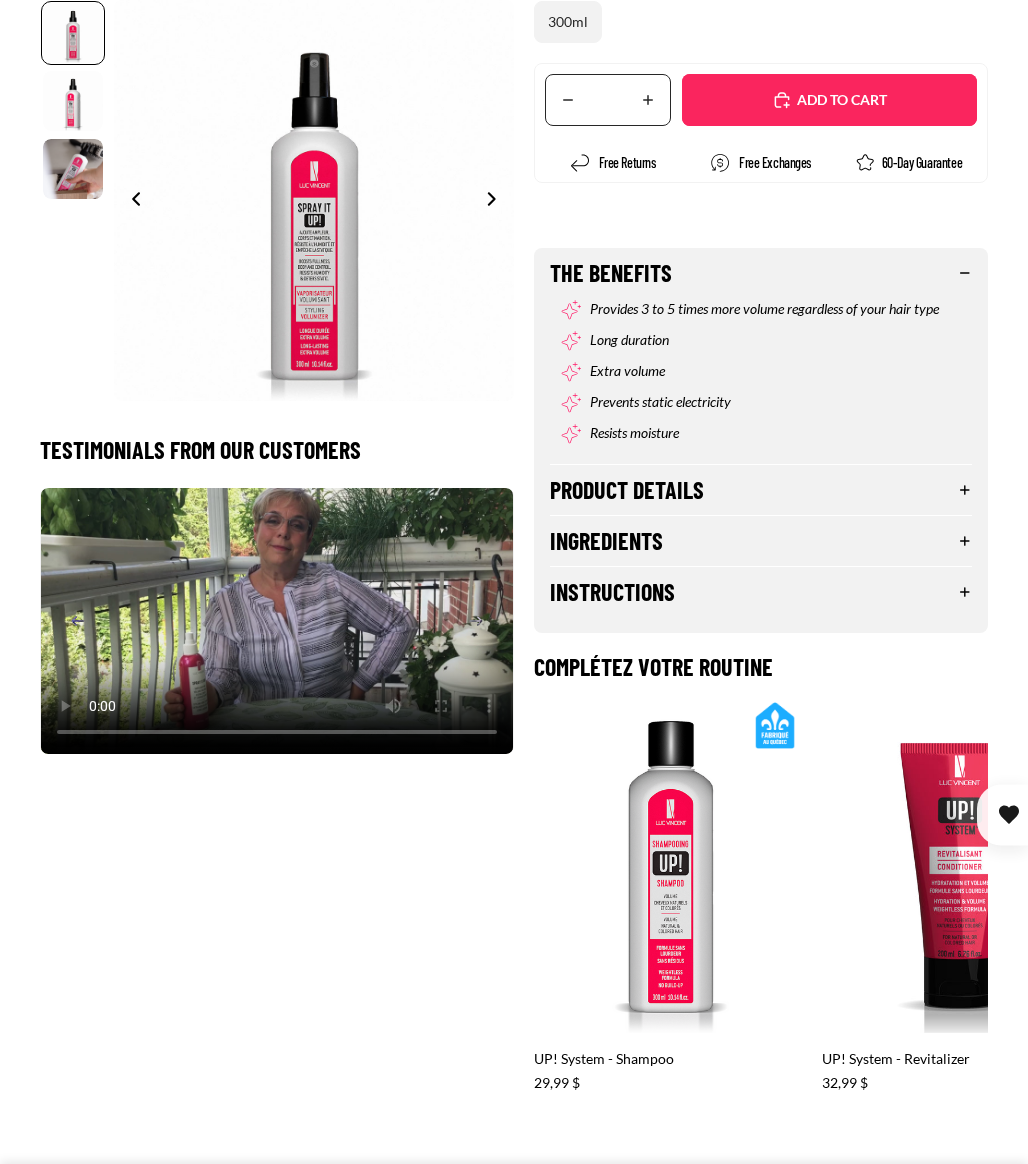 click on "Instructions" at bounding box center (761, 592) 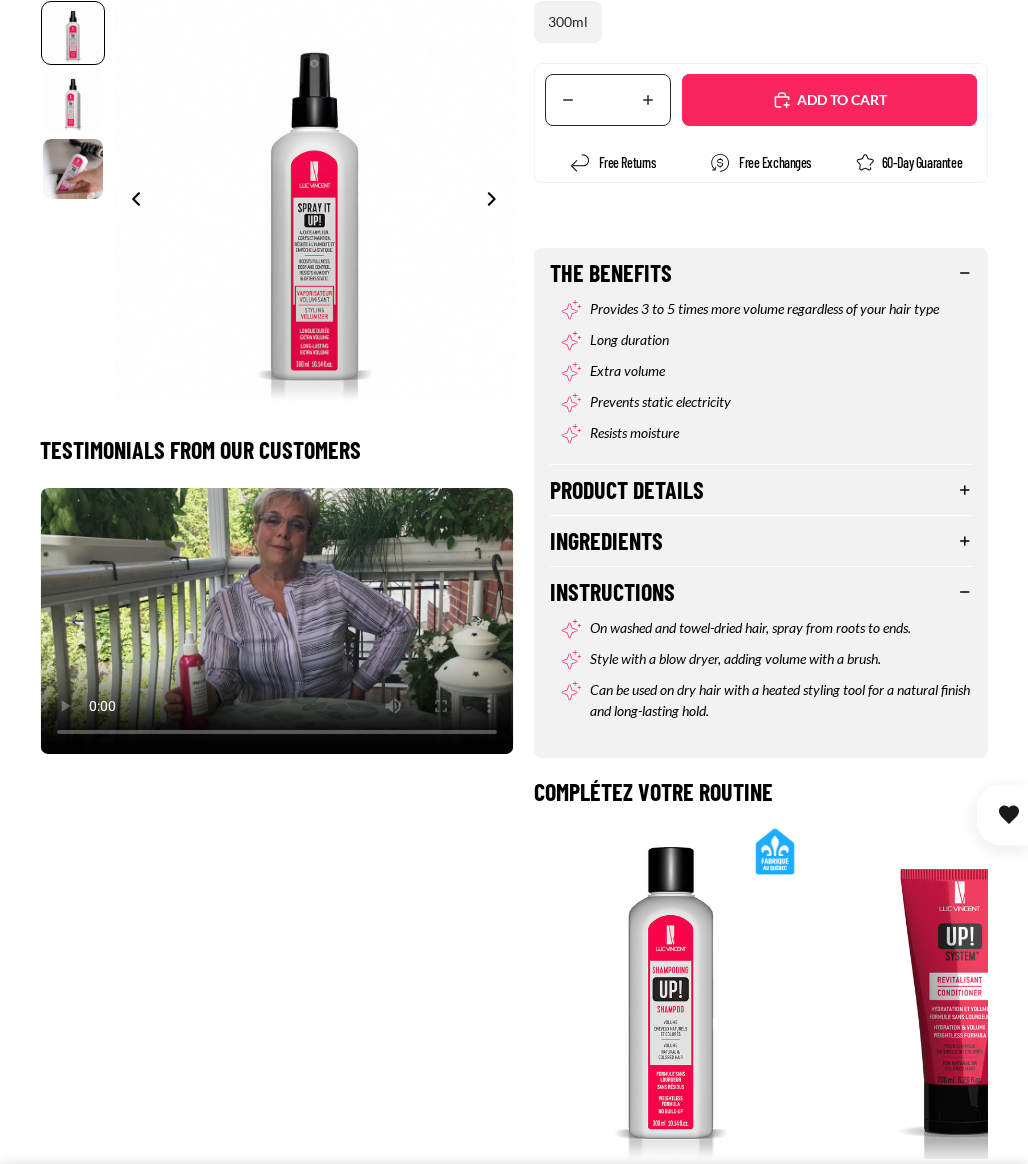 click on "Ingredients" at bounding box center (761, 541) 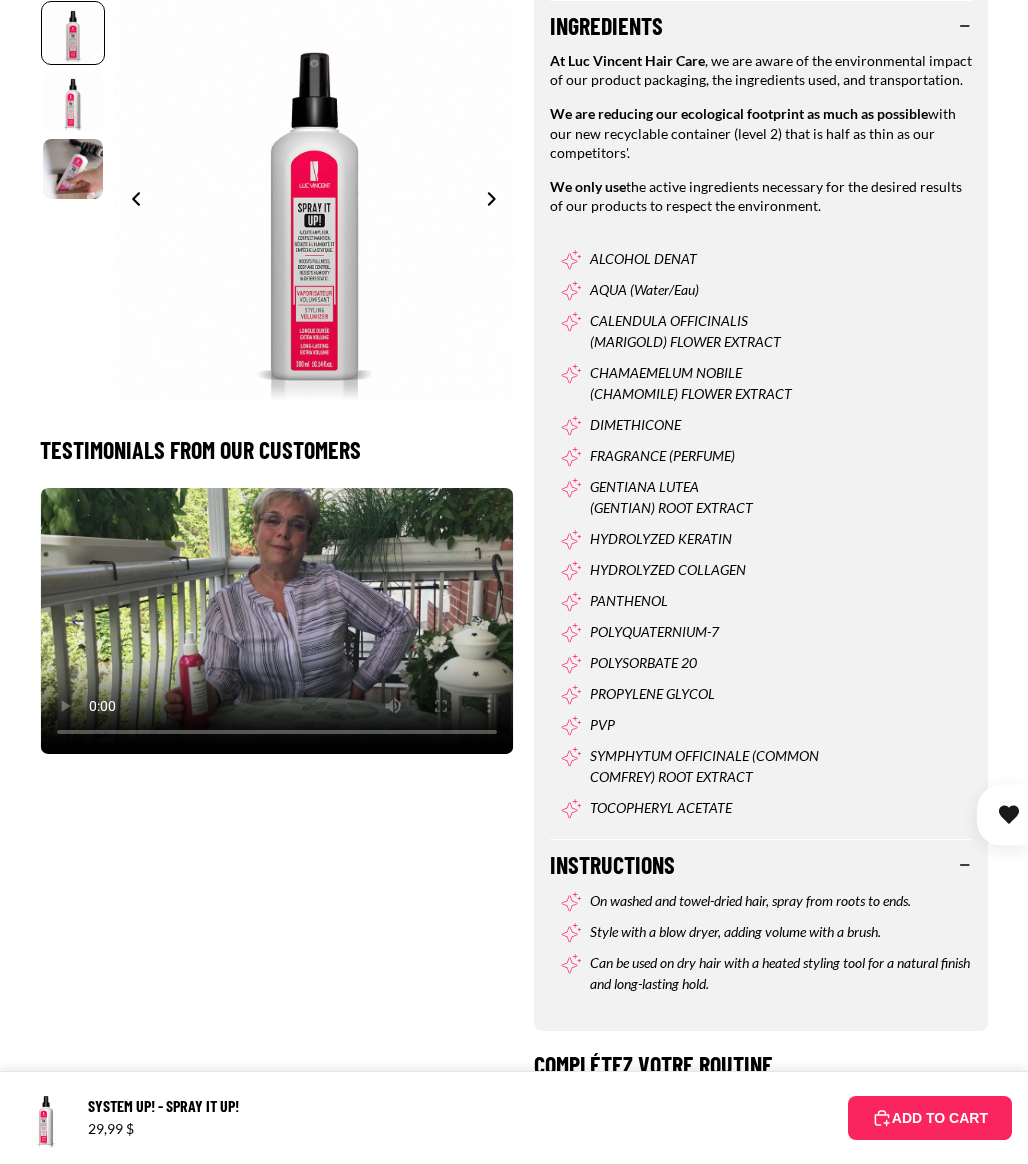 scroll, scrollTop: 1077, scrollLeft: 0, axis: vertical 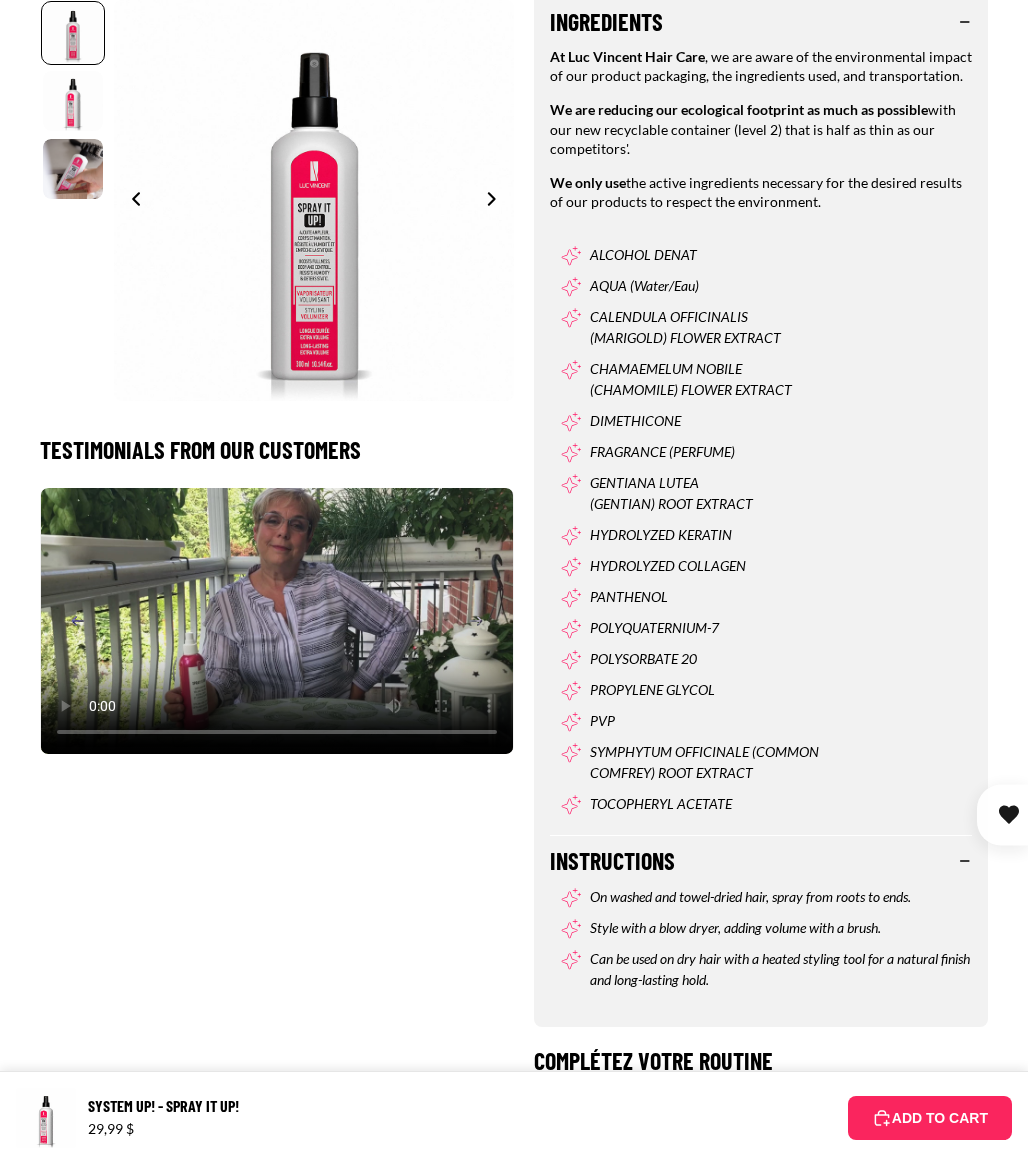 click on "ALCOHOL DENAT" at bounding box center [720, 254] 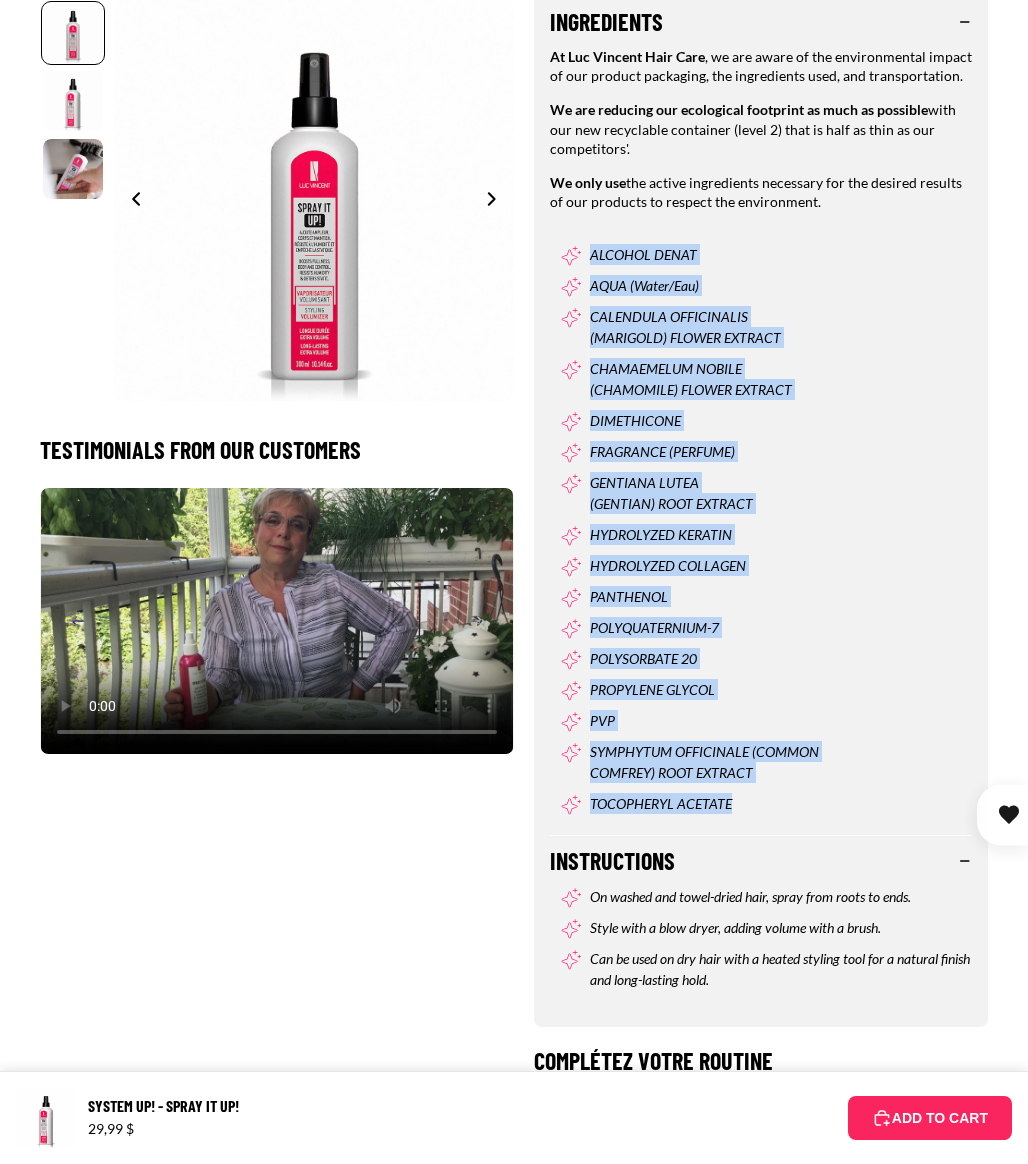 drag, startPoint x: 590, startPoint y: 253, endPoint x: 771, endPoint y: 787, distance: 563.8413 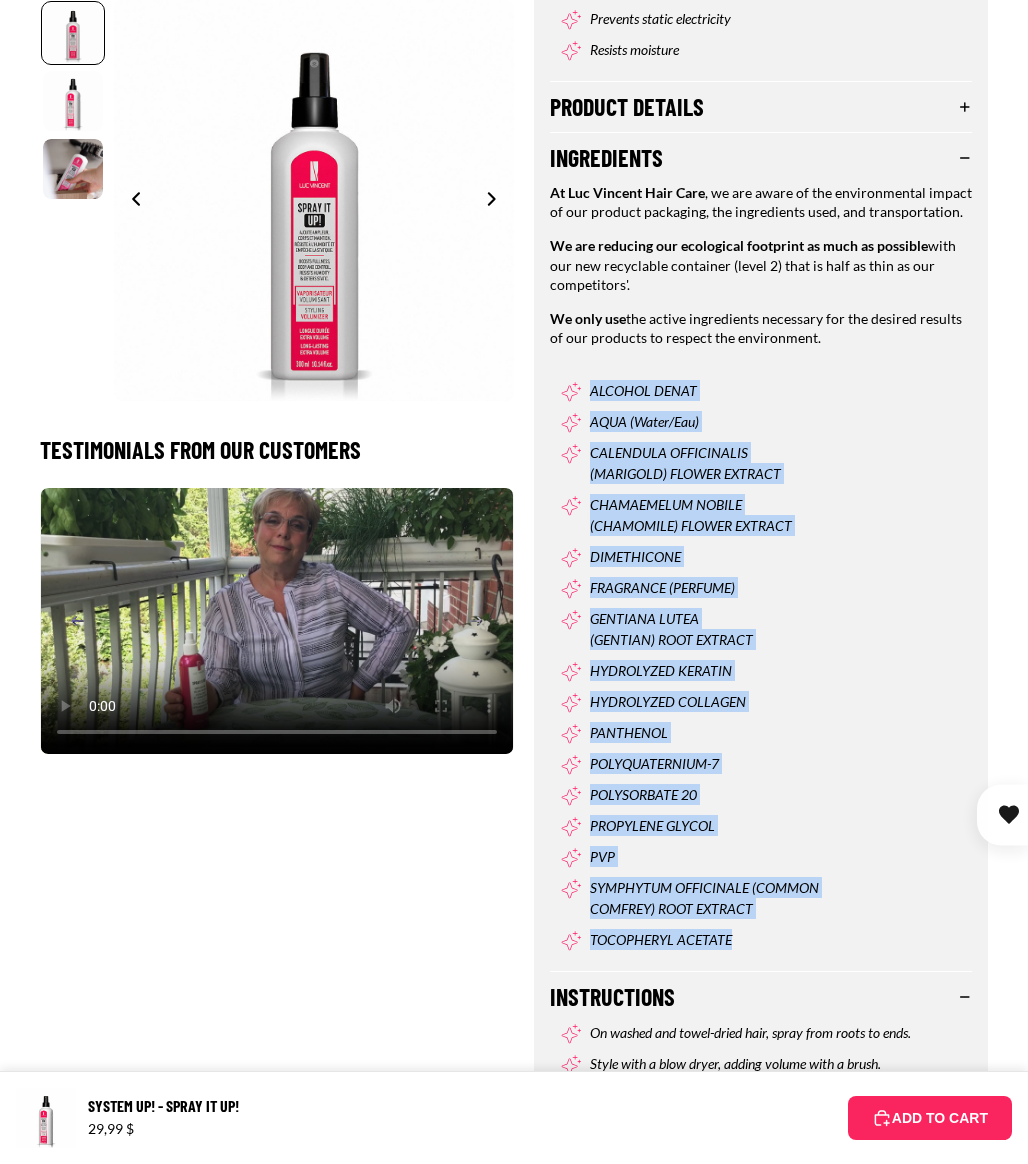 scroll, scrollTop: 1003, scrollLeft: 0, axis: vertical 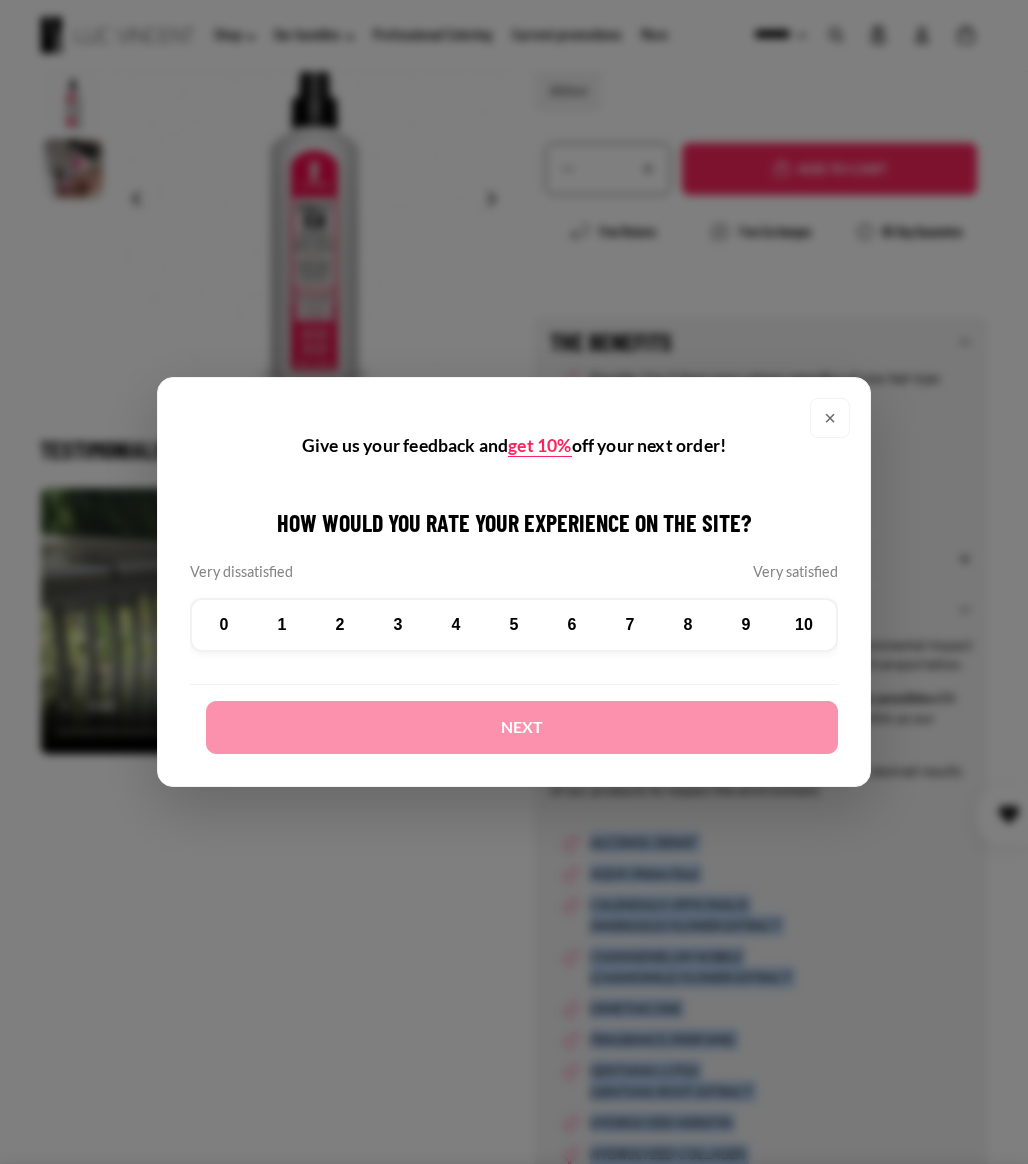 click on "×" at bounding box center [830, 418] 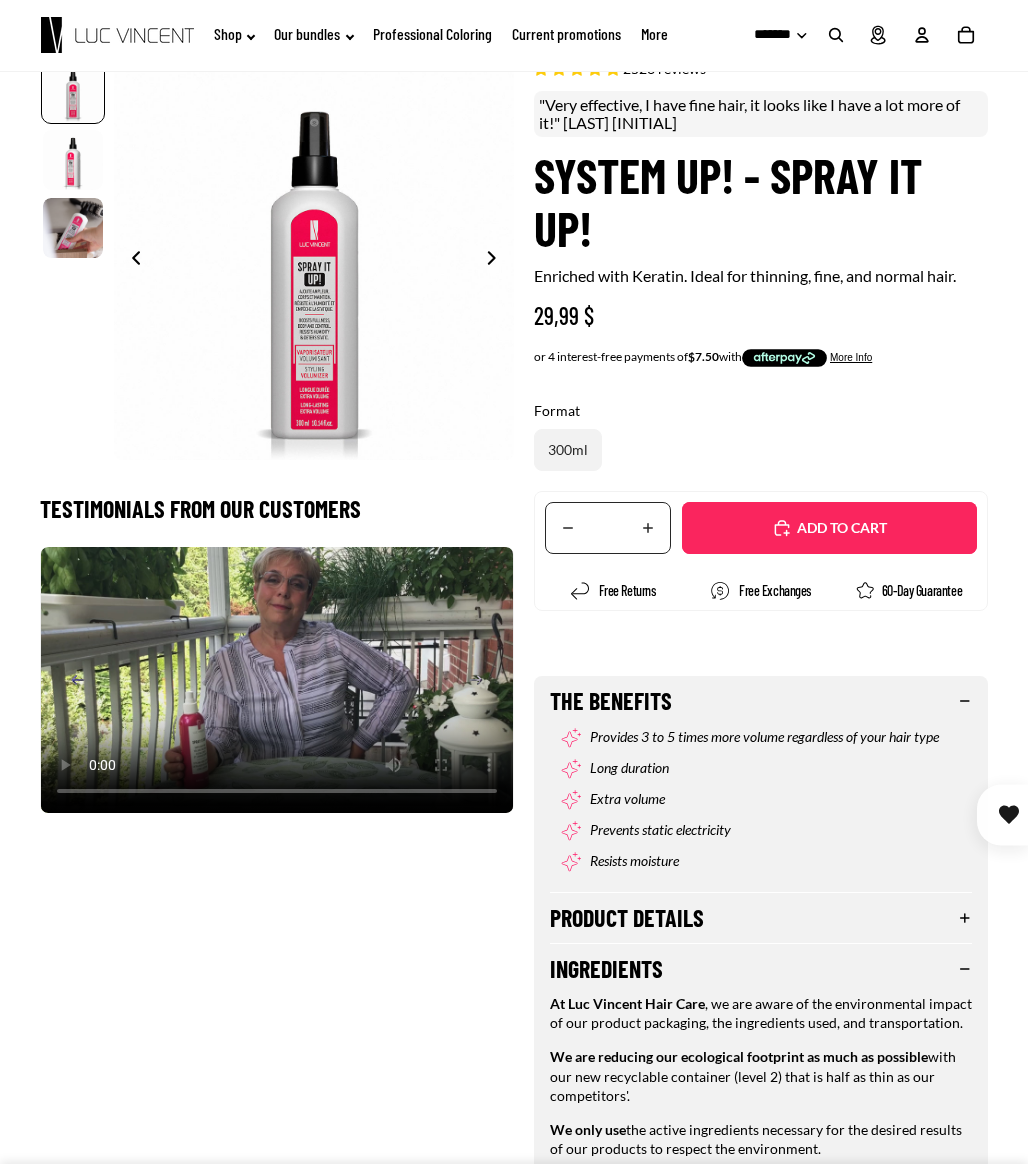 scroll, scrollTop: 51, scrollLeft: 0, axis: vertical 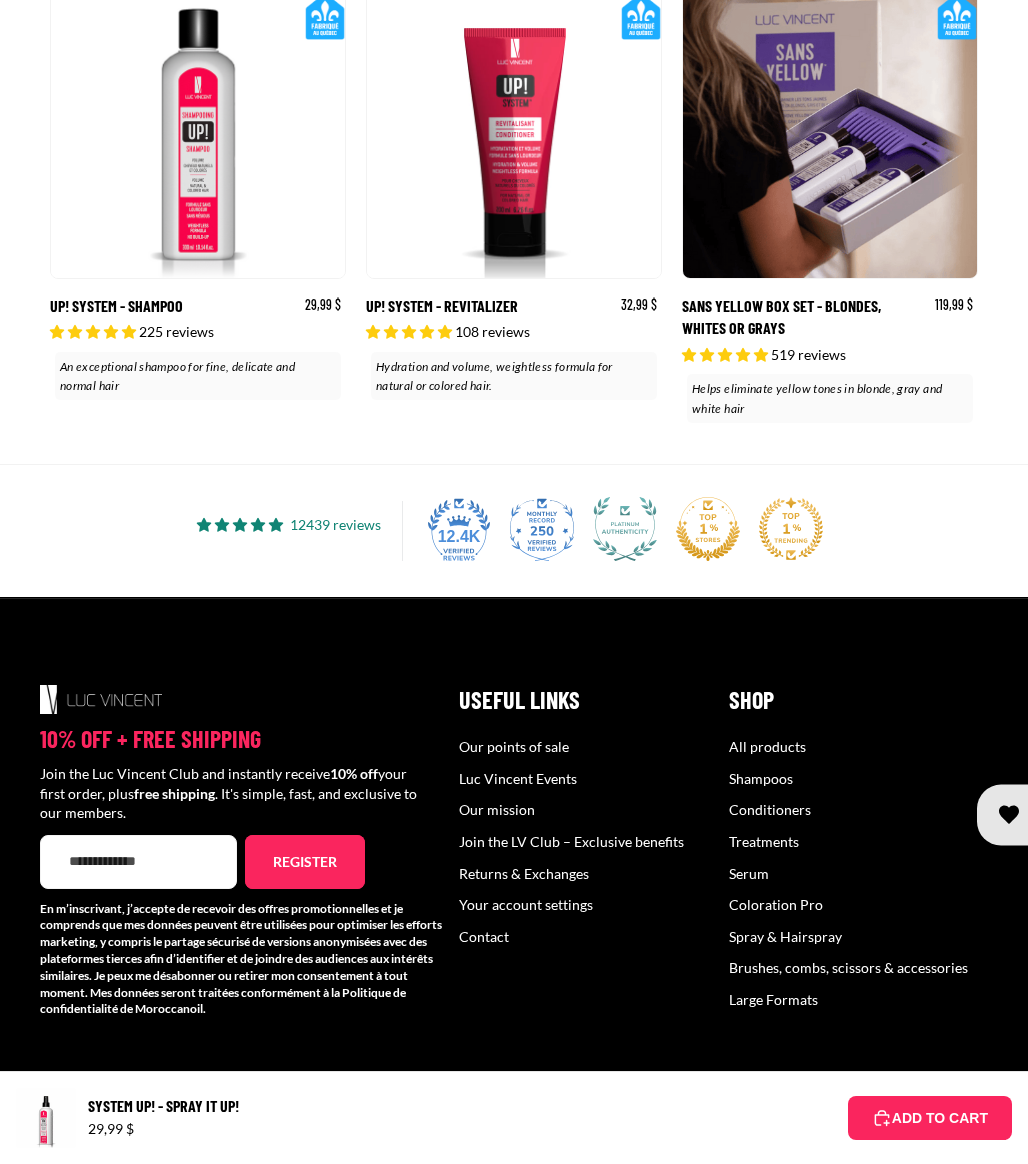 click on "Our points of sale" at bounding box center [514, 746] 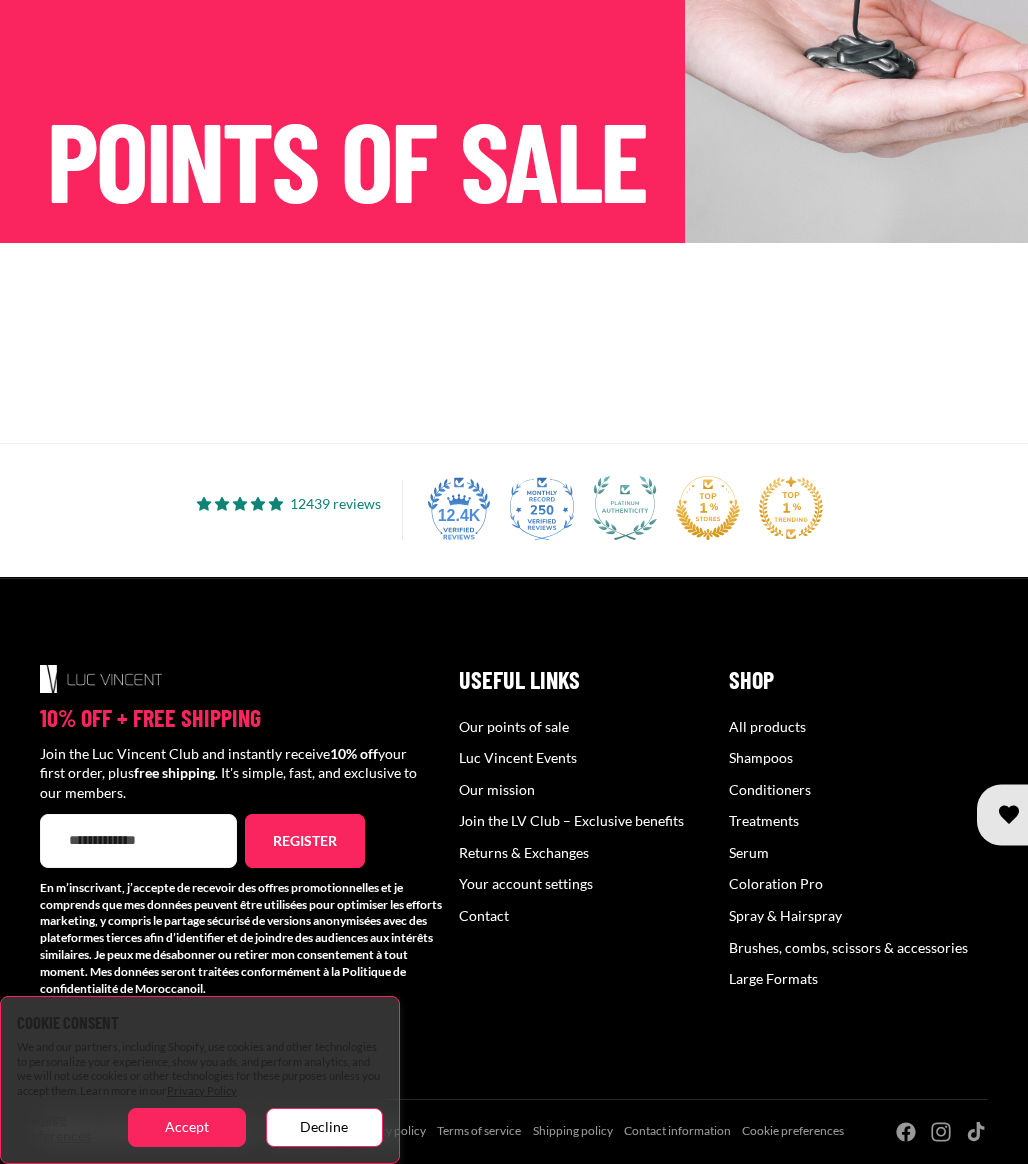 scroll, scrollTop: 1564, scrollLeft: 0, axis: vertical 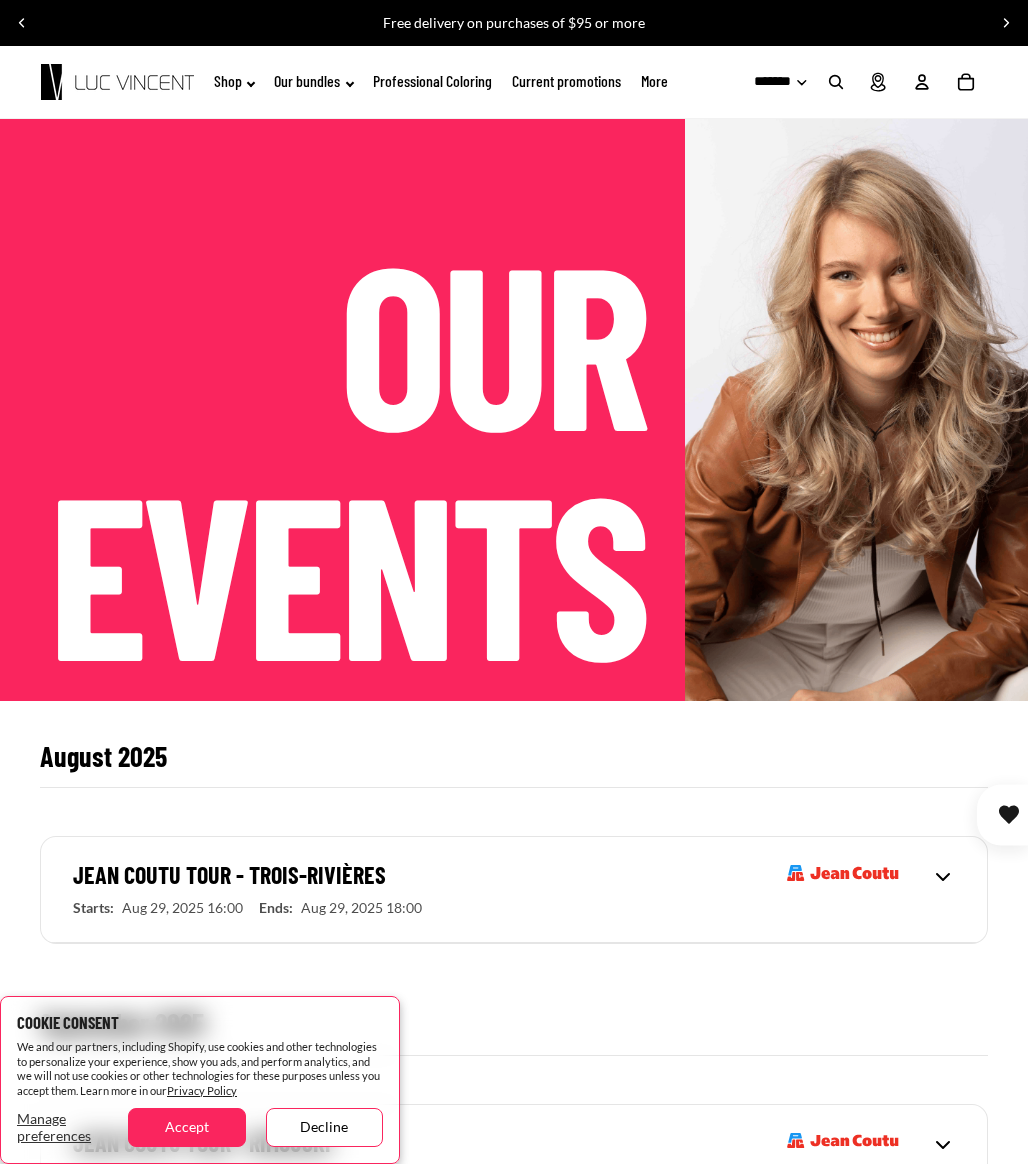 click at bounding box center [117, 82] 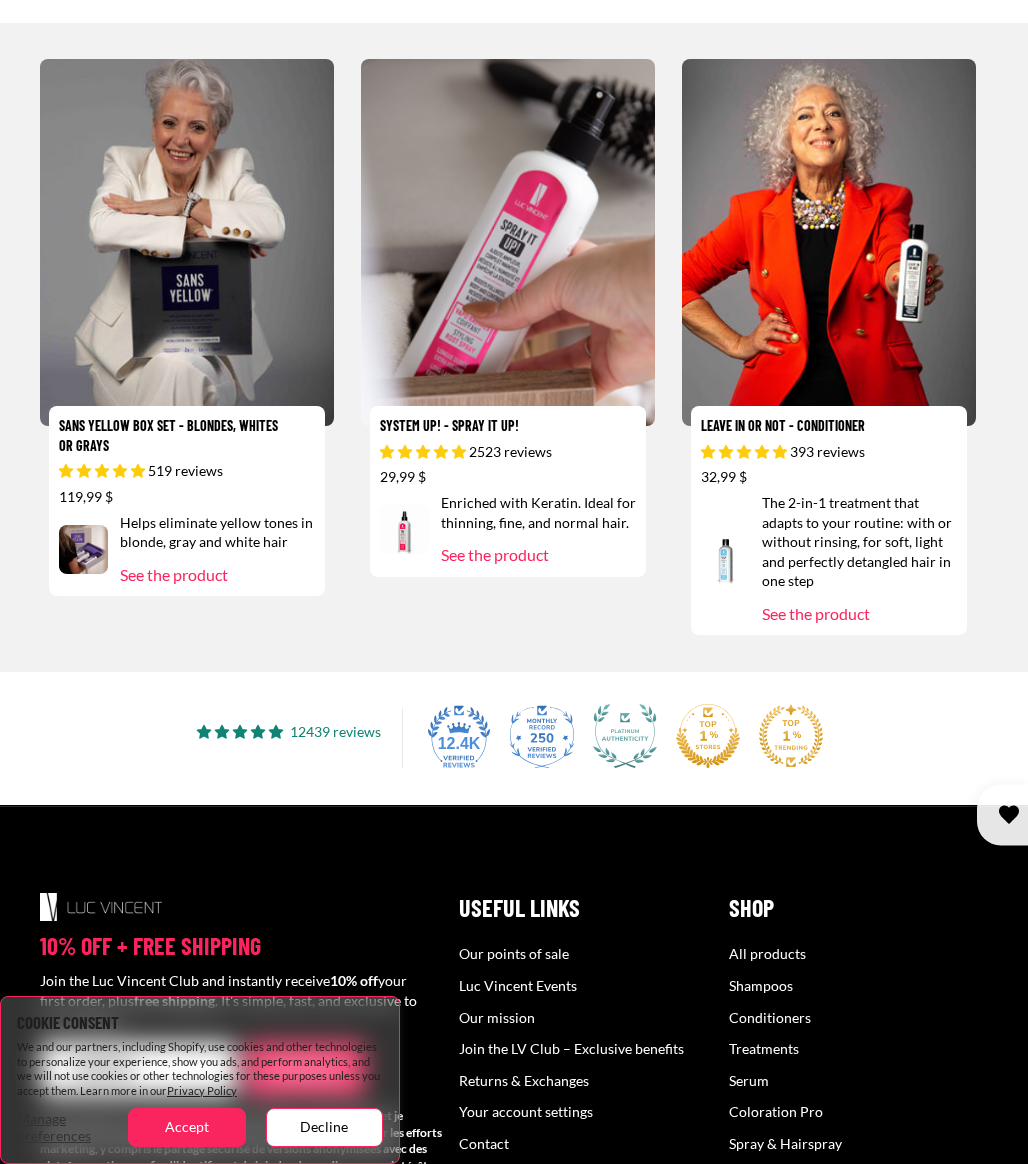 scroll, scrollTop: 3297, scrollLeft: 0, axis: vertical 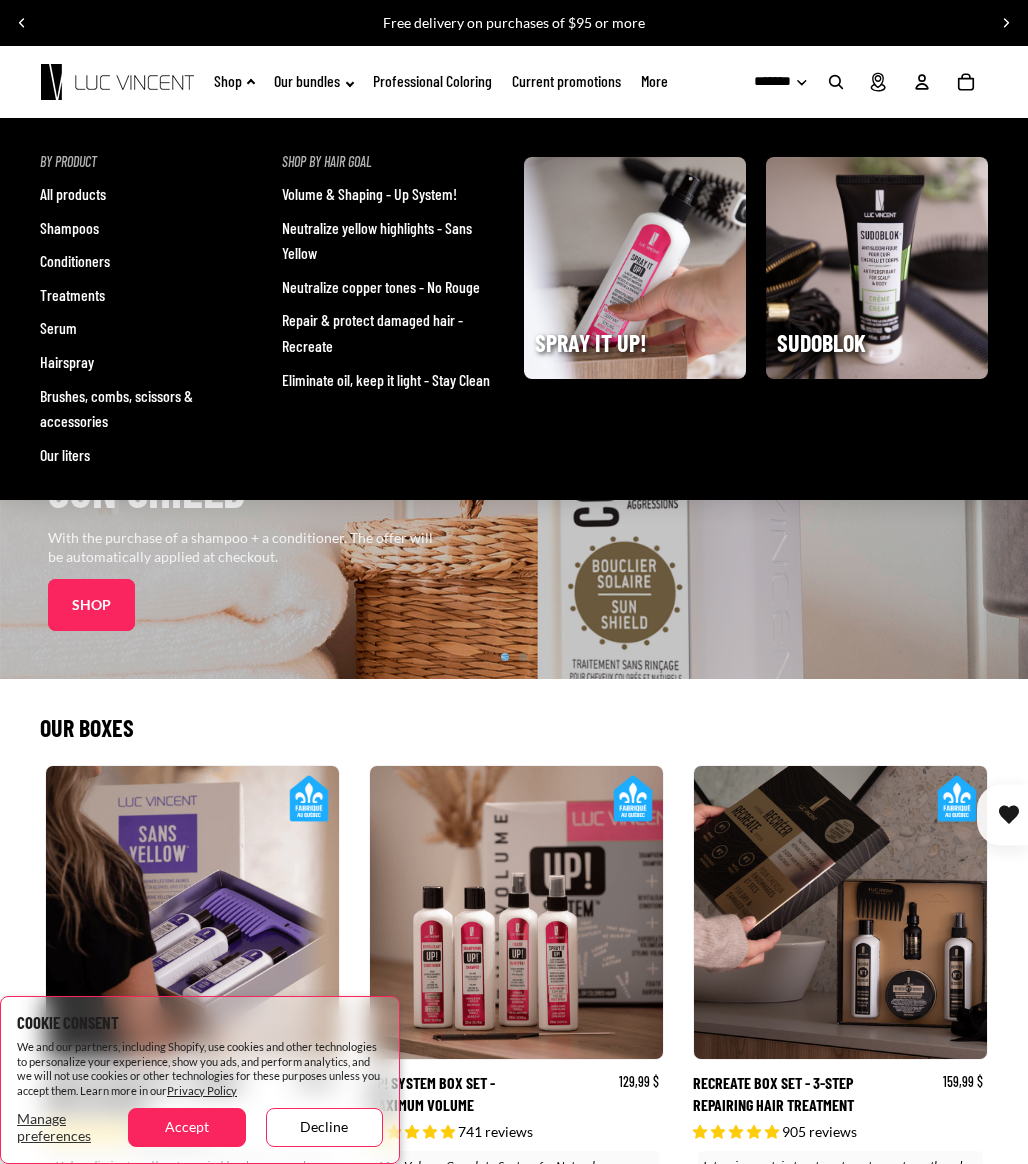 click on "Shampoos" at bounding box center (69, 228) 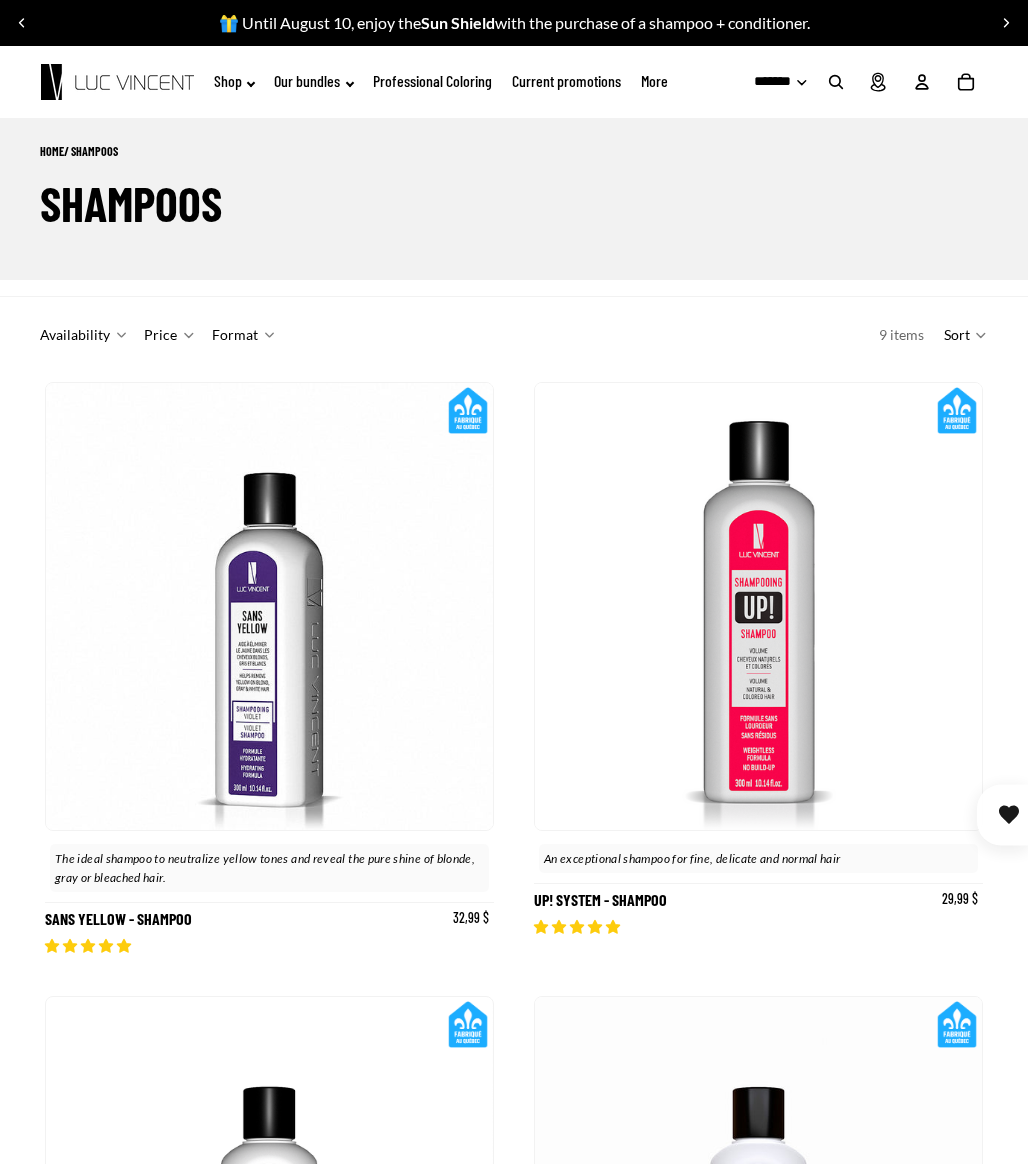 scroll, scrollTop: 0, scrollLeft: 0, axis: both 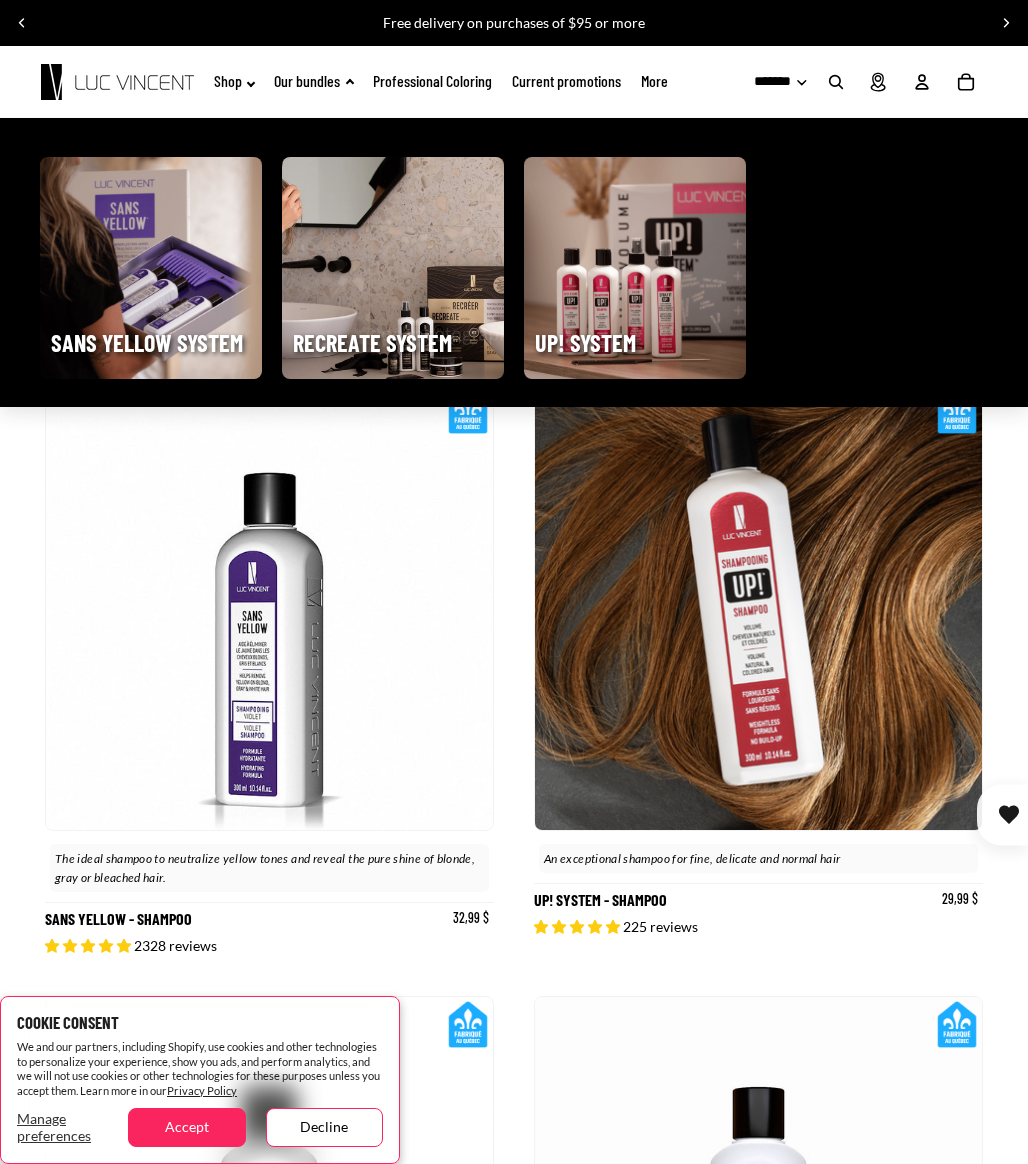 click on "Our bundles" 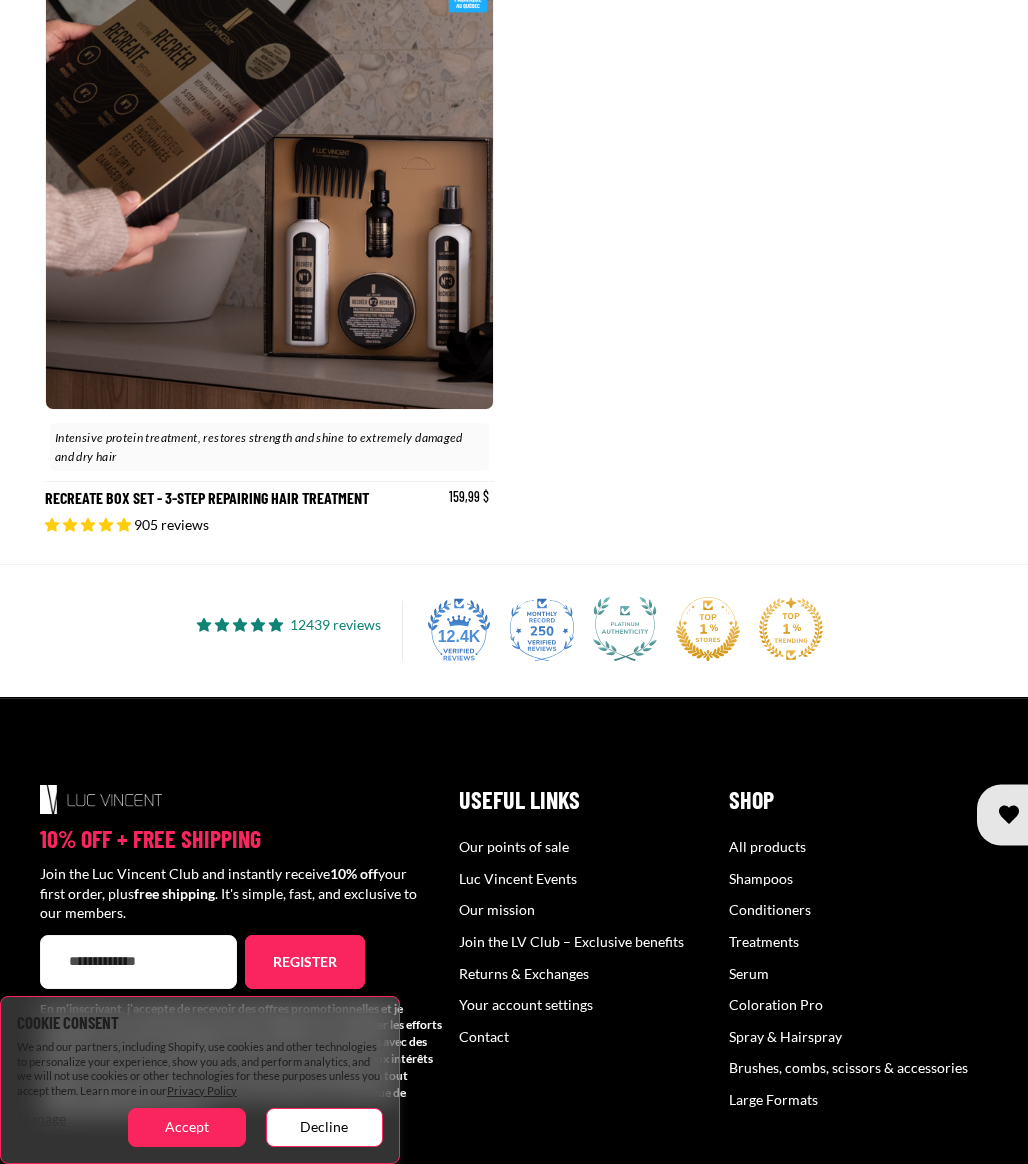 scroll, scrollTop: 0, scrollLeft: 0, axis: both 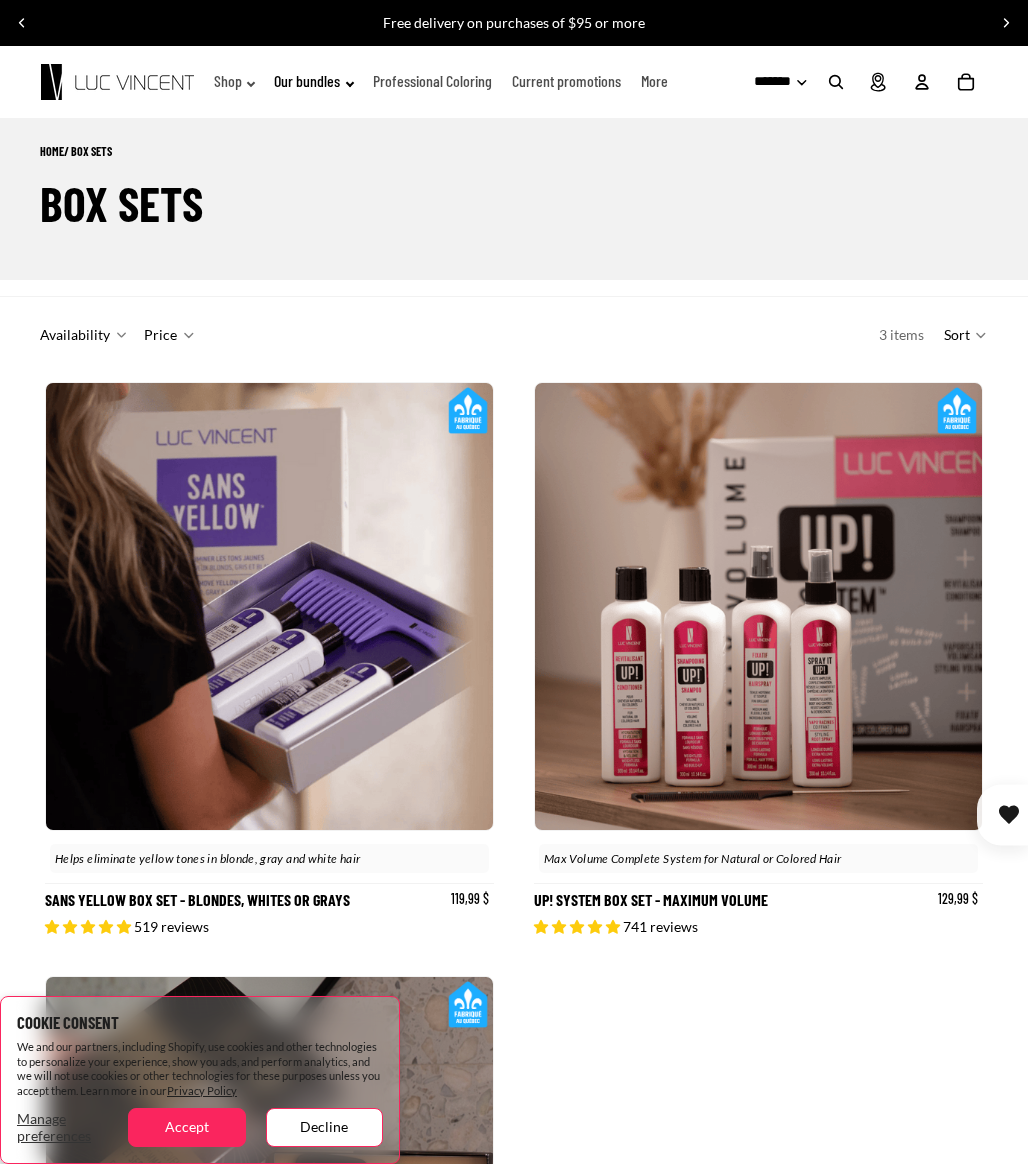 click on "Professional Coloring" 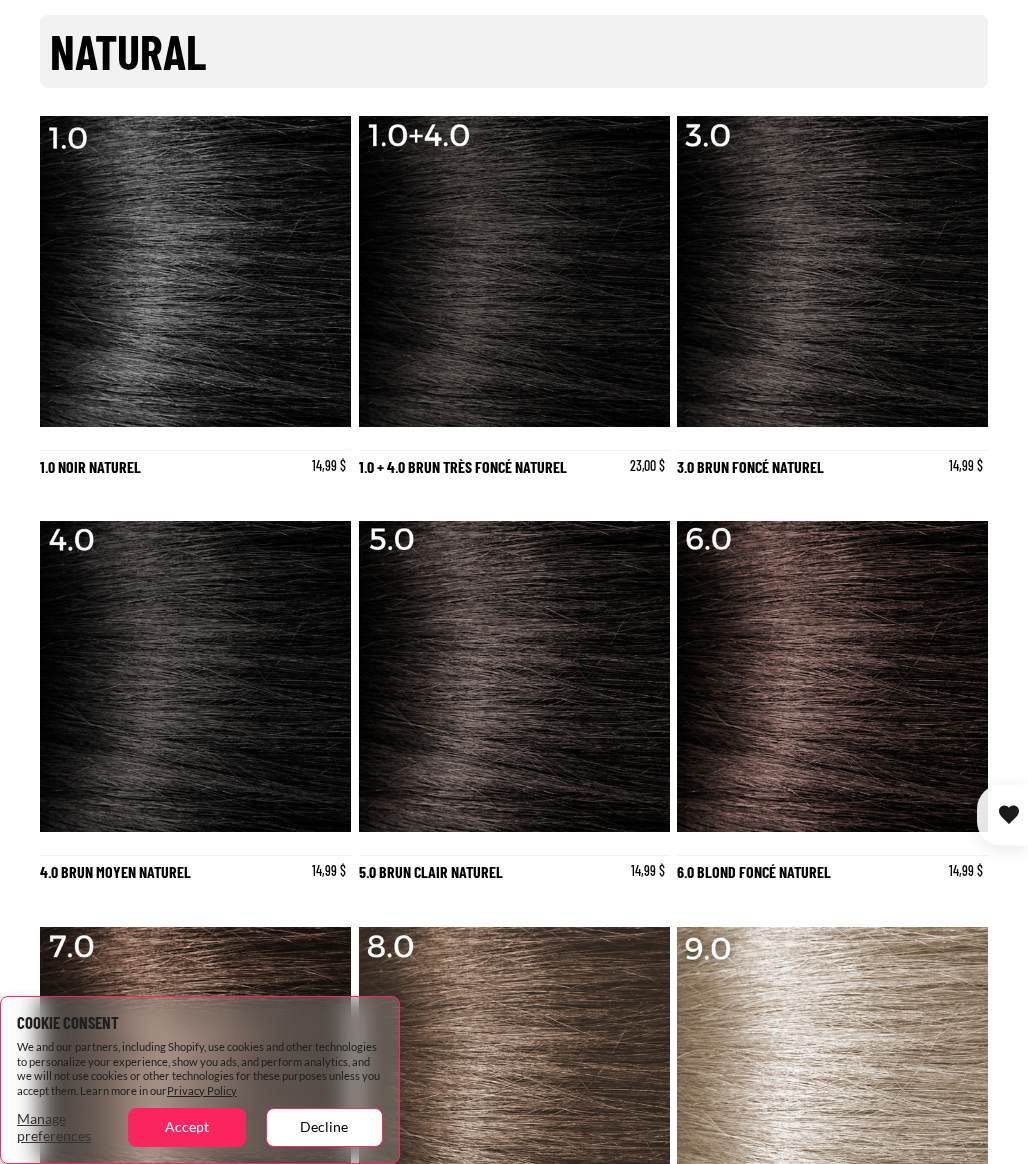 scroll, scrollTop: 2791, scrollLeft: 0, axis: vertical 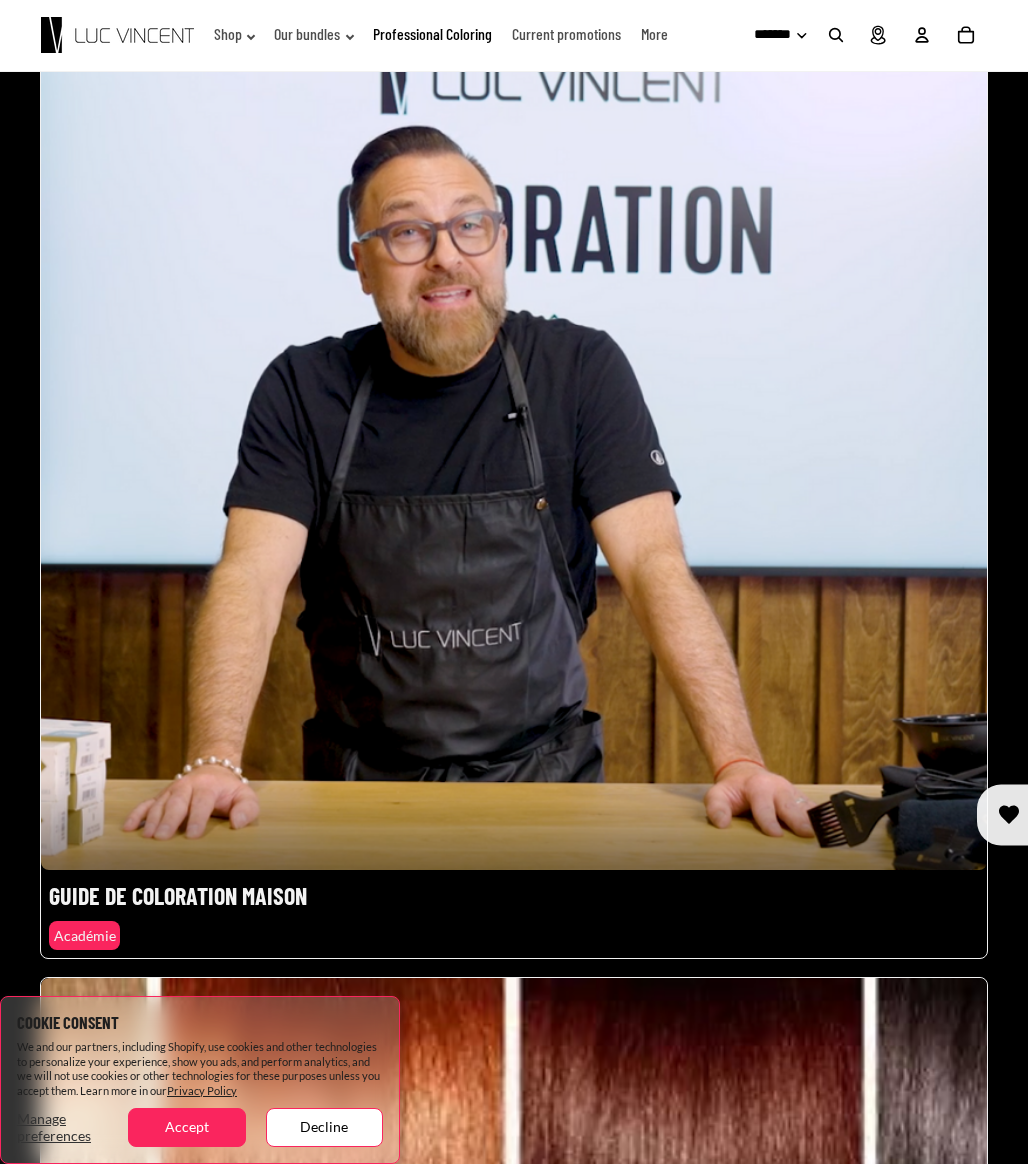 click on "Current promotions" 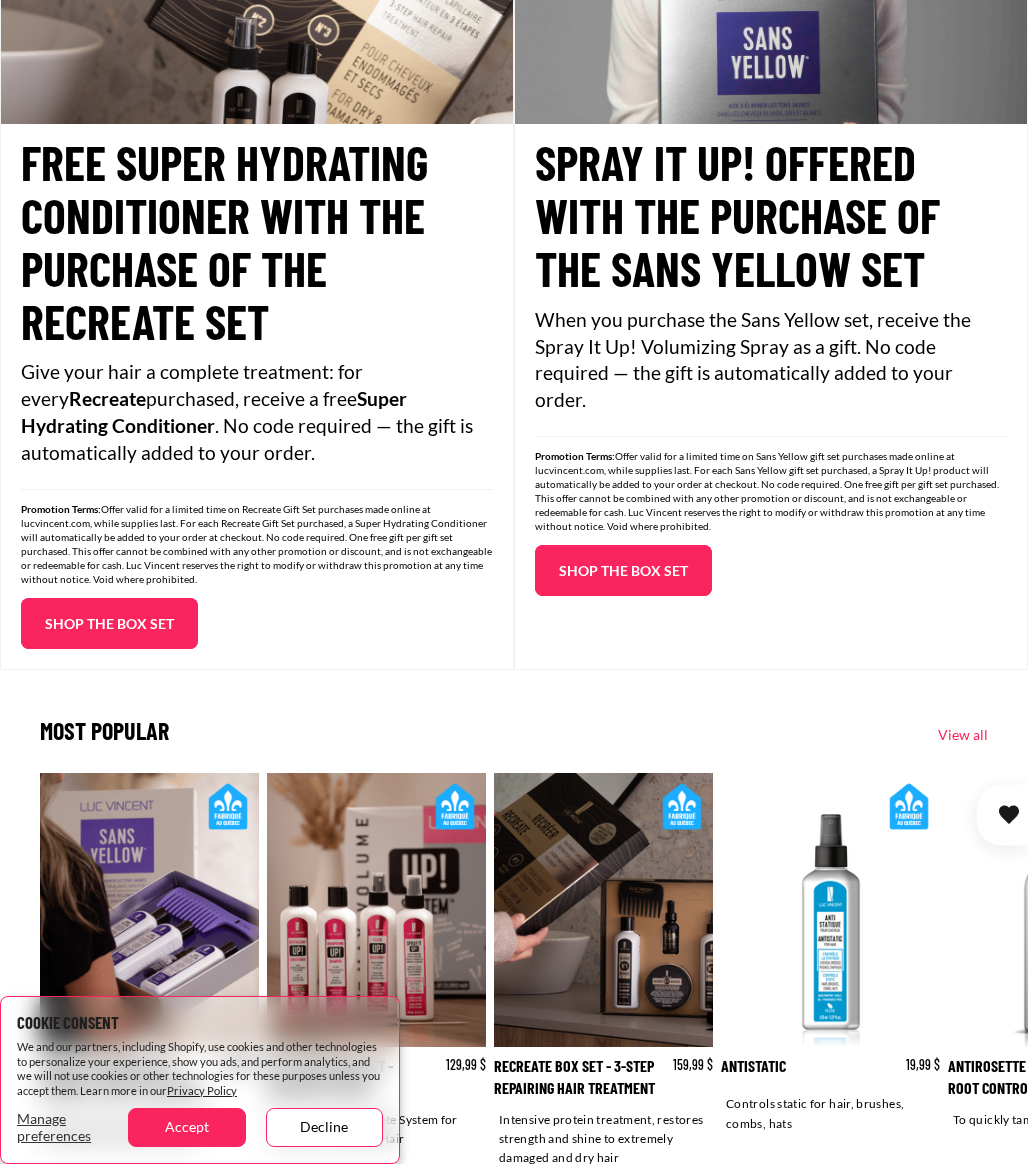 scroll, scrollTop: 3115, scrollLeft: 0, axis: vertical 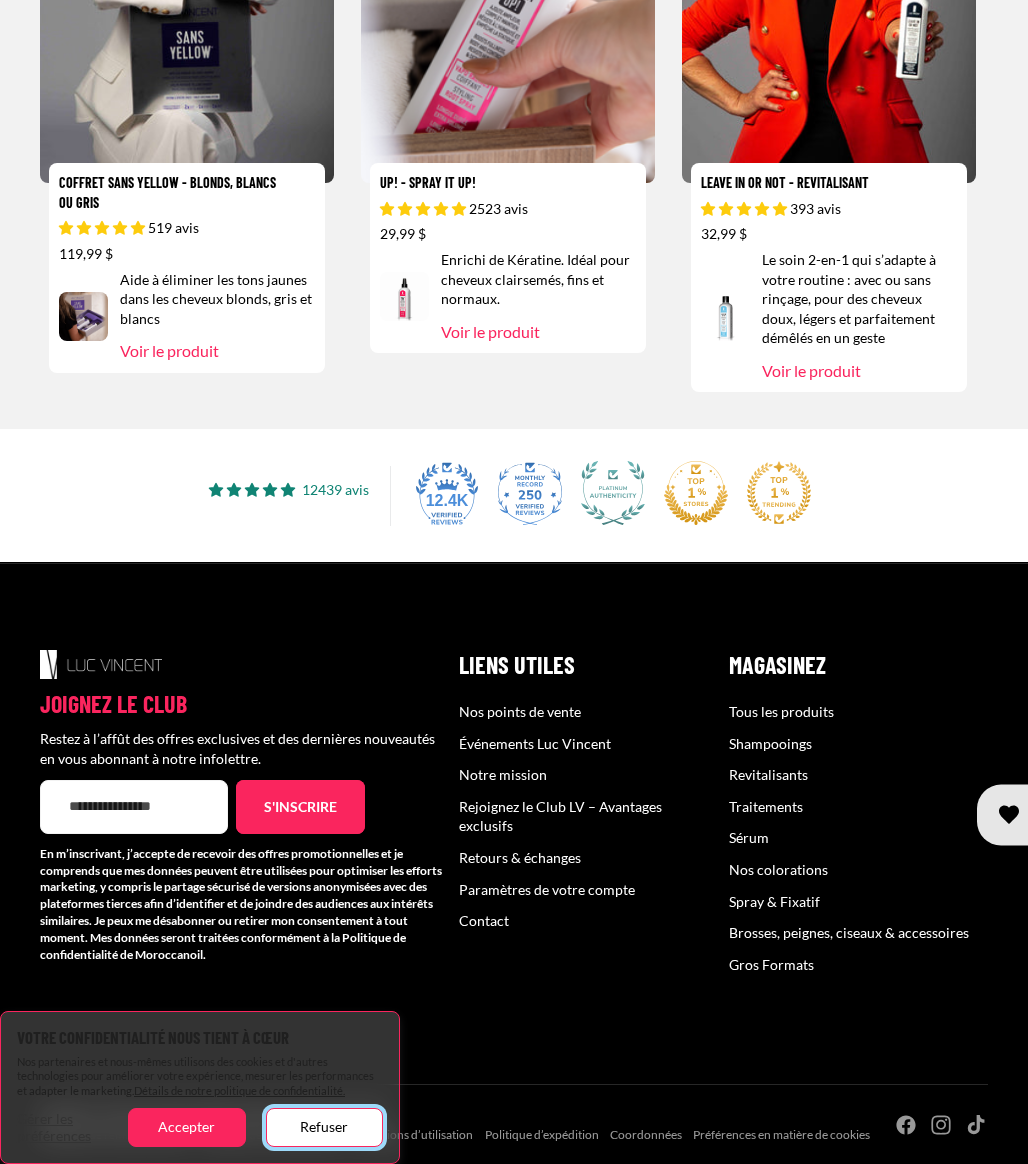 click on "Refuser" at bounding box center (324, 1127) 